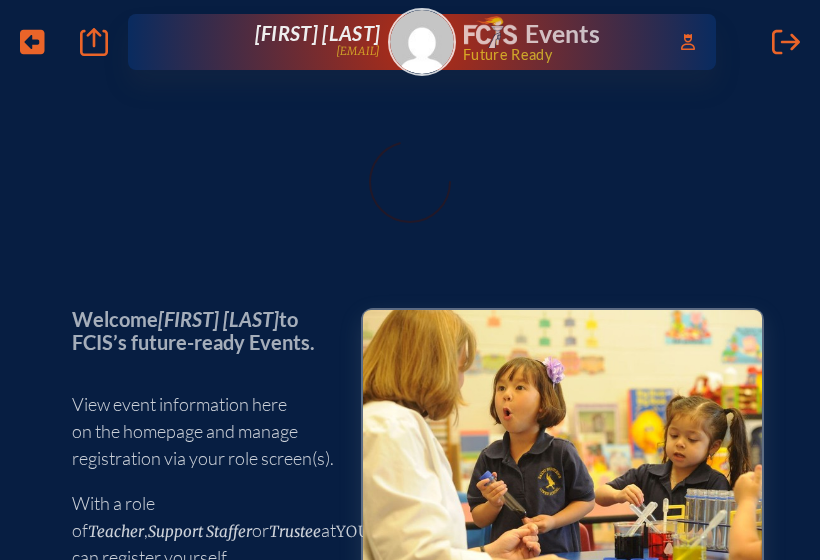 scroll, scrollTop: 0, scrollLeft: 0, axis: both 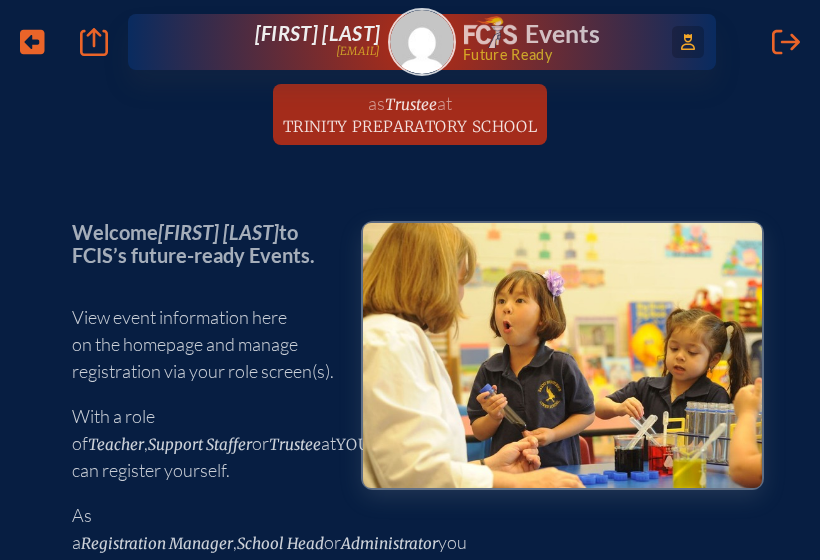 click 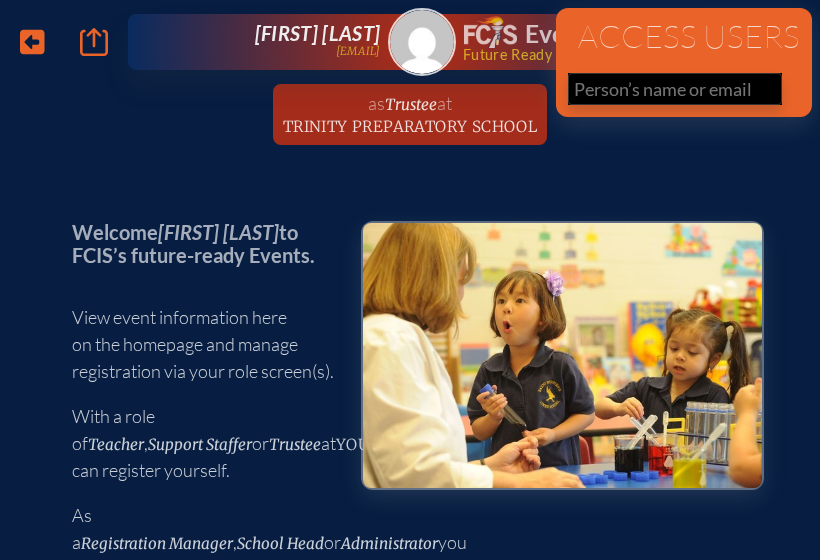 click on "Welcome Ryan von Weller to FCIS’s future-ready Events. View event information here on the homepage and manage registration via your role screen(s).
With a role of Teacher , Support Staffer or Trustee at your school you can register yourself.
As a Registration Manager , School Head or Administrator you can register your school colleagues. Upcoming Events Open for registration To register for events, please visit your role screen, such as Teacher at Your School . September 2025 View Less New Teacher Institute 2025 DoubleTree by Hilton Hotel Orlando at SeaWorld Orlando Sunday –Tuesday , September 7th–9th , 2025 $625 members / $725 non-members View Less Neurodiversity in Schools: Supporting Every Learner ," at bounding box center (410, 3817) 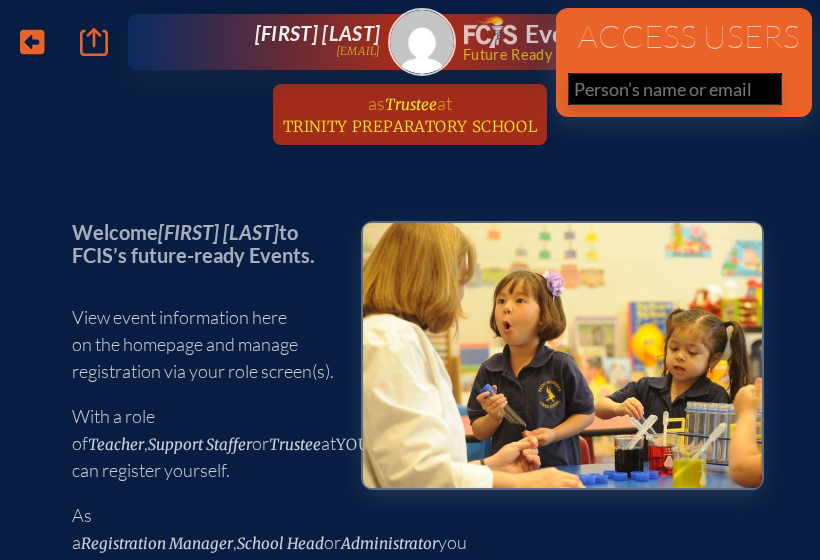 click on "Trustee" at bounding box center [411, 104] 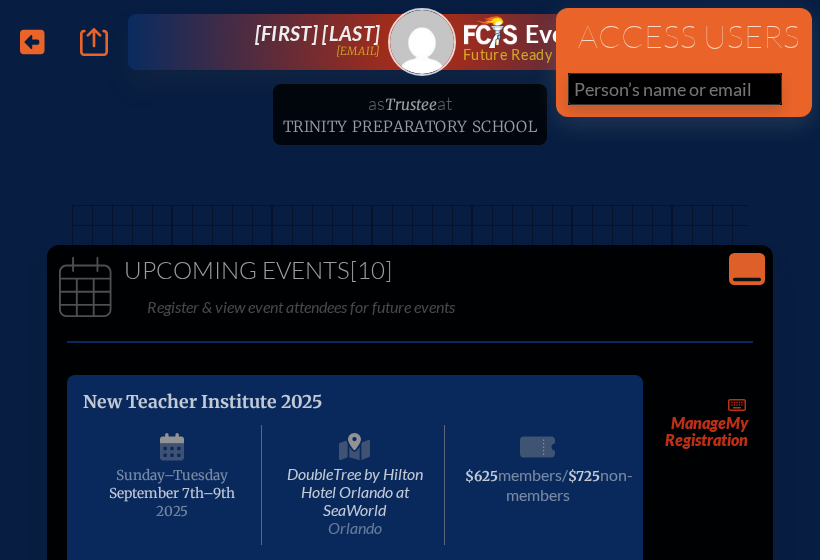 click on "as Trustee at Trinity Preparatory School since [DATE]" at bounding box center [410, 120] 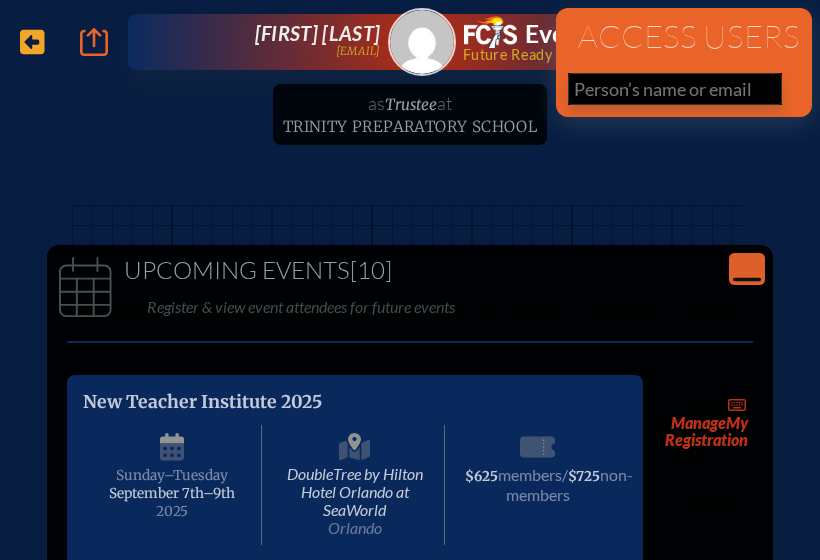 click 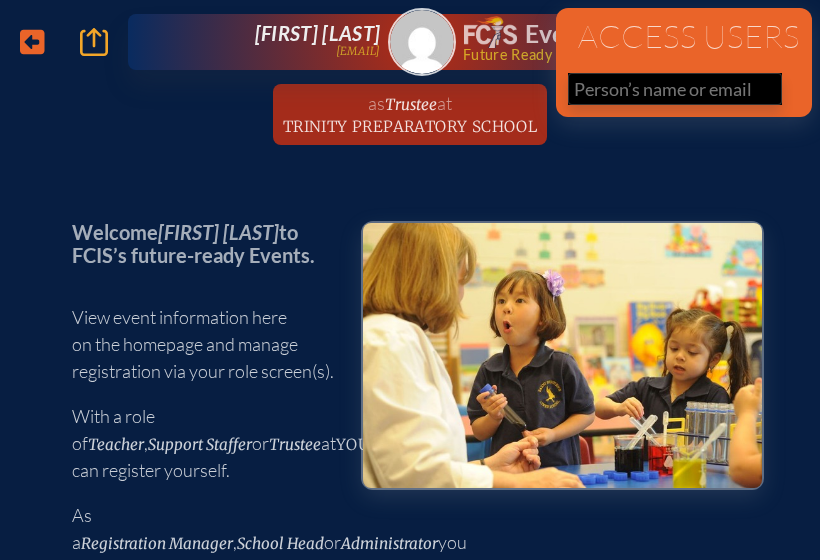 click on "Main Site" 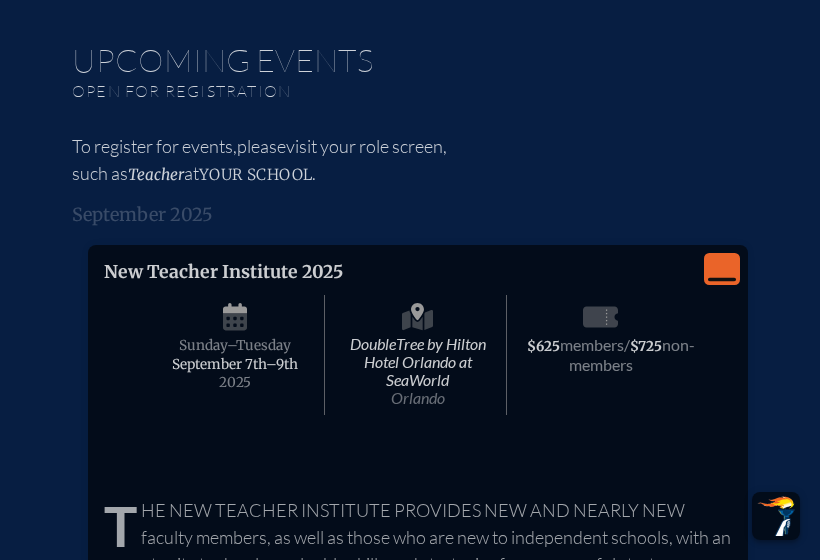 scroll, scrollTop: 0, scrollLeft: 0, axis: both 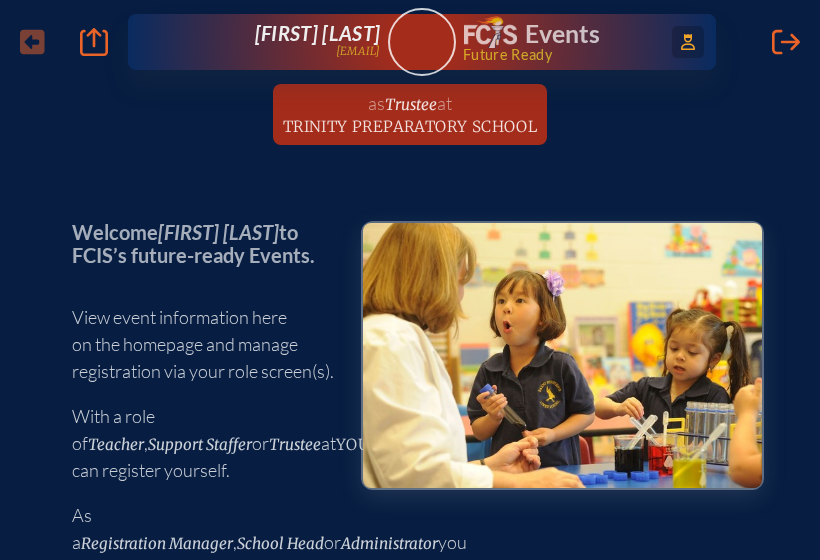click 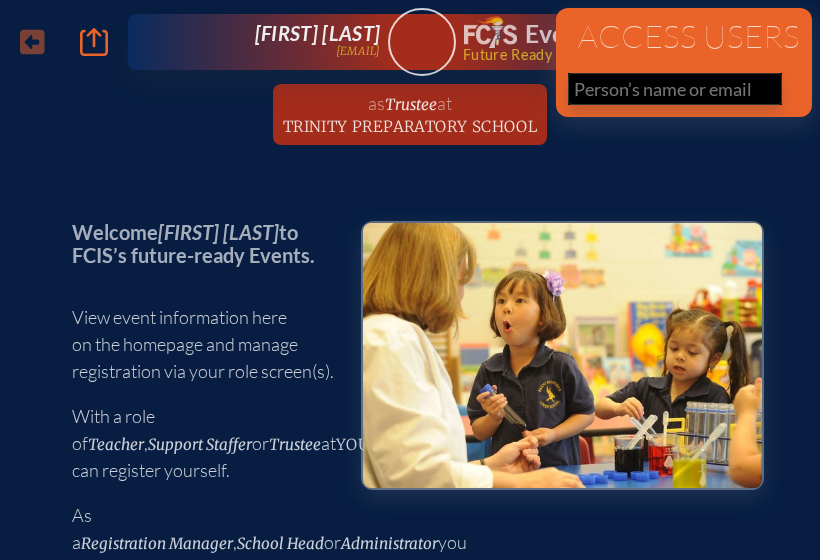 click at bounding box center (675, 89) 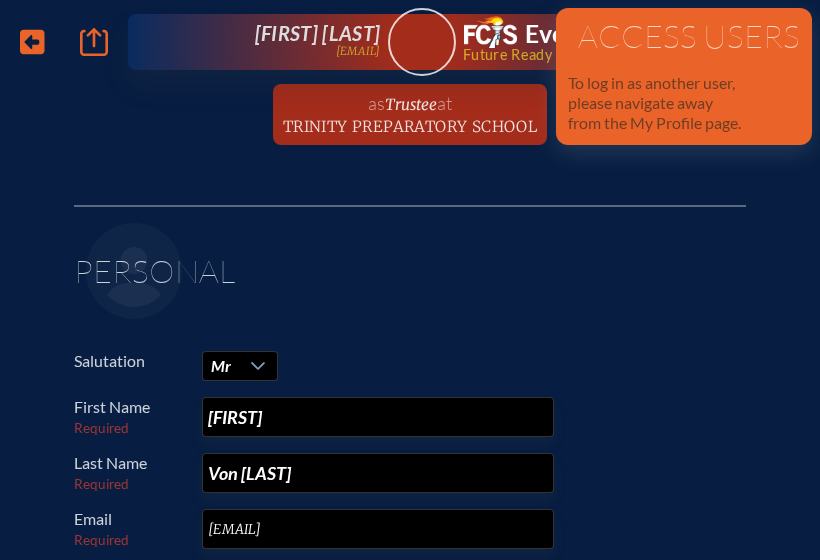 click on "Access Users" at bounding box center (684, 36) 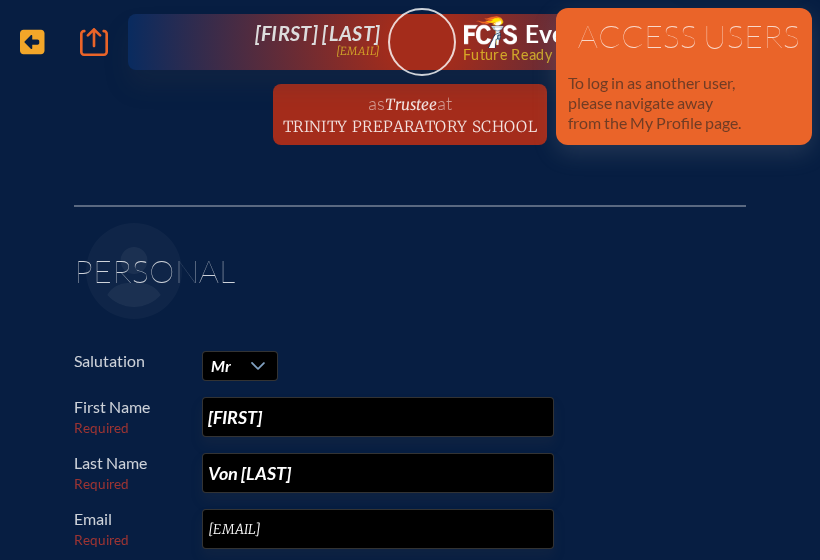 click on "Back" 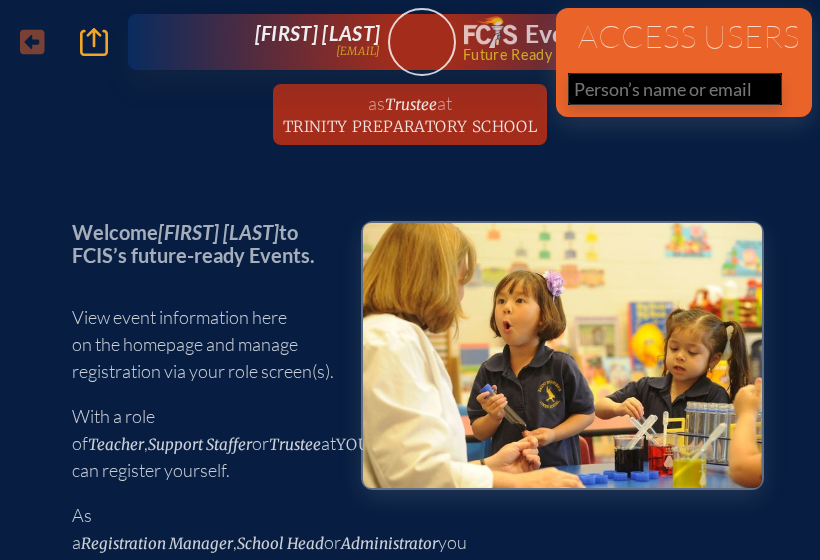 click on "Main Site" 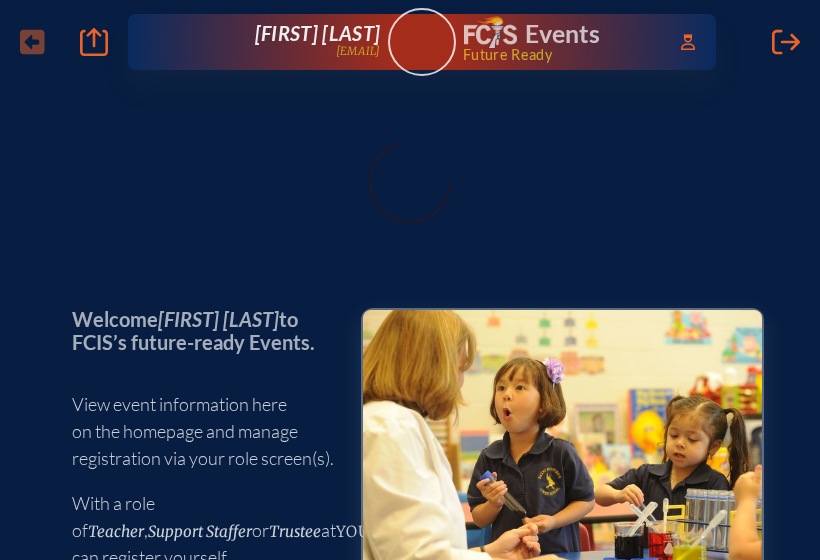 scroll, scrollTop: 0, scrollLeft: 0, axis: both 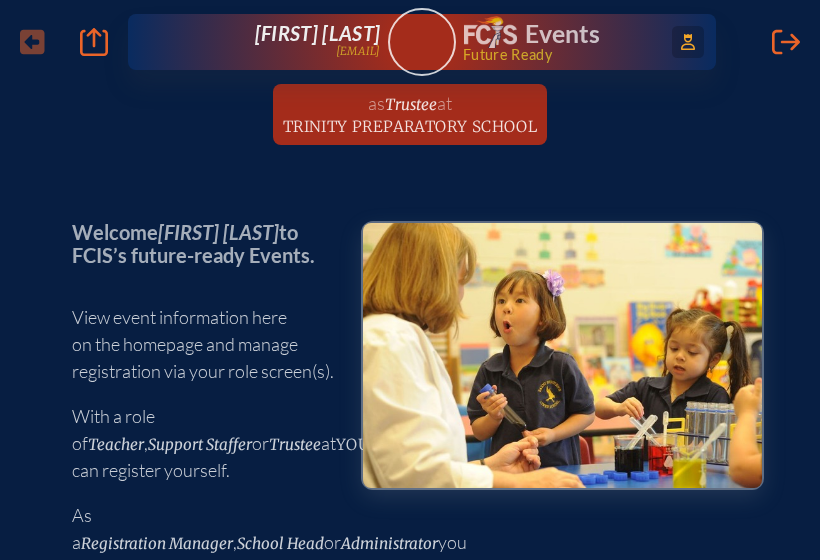 click on "Access Users..." at bounding box center (688, 42) 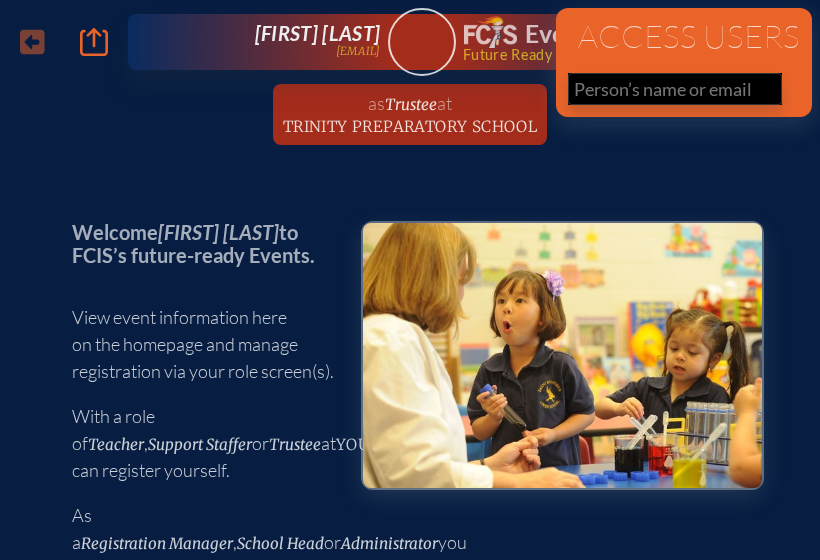 click at bounding box center [675, 89] 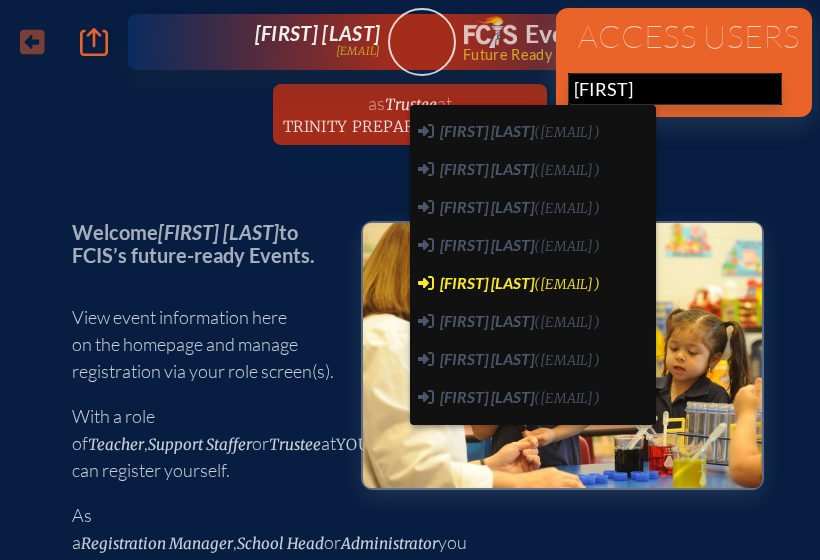 click on "[FIRST] [LAST]" at bounding box center [487, 282] 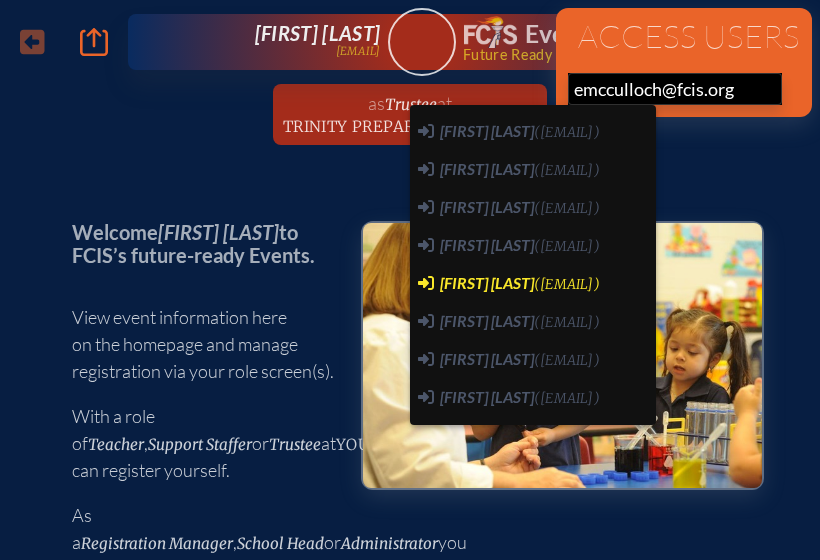type 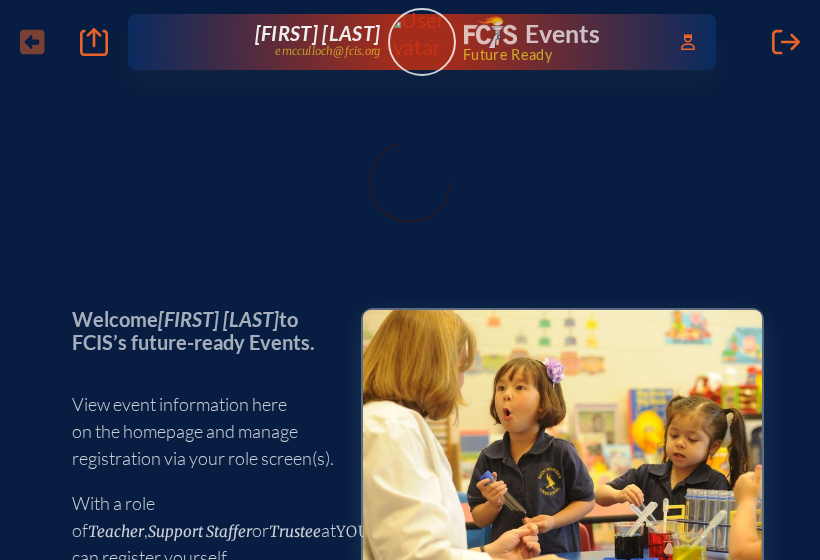 scroll, scrollTop: 0, scrollLeft: 0, axis: both 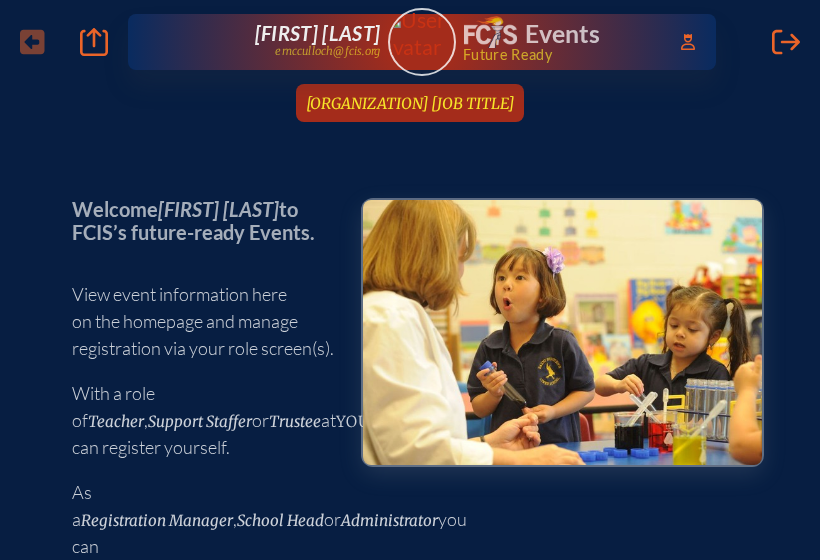 click on "[ORGANIZATION] [JOB TITLE]" at bounding box center [410, 103] 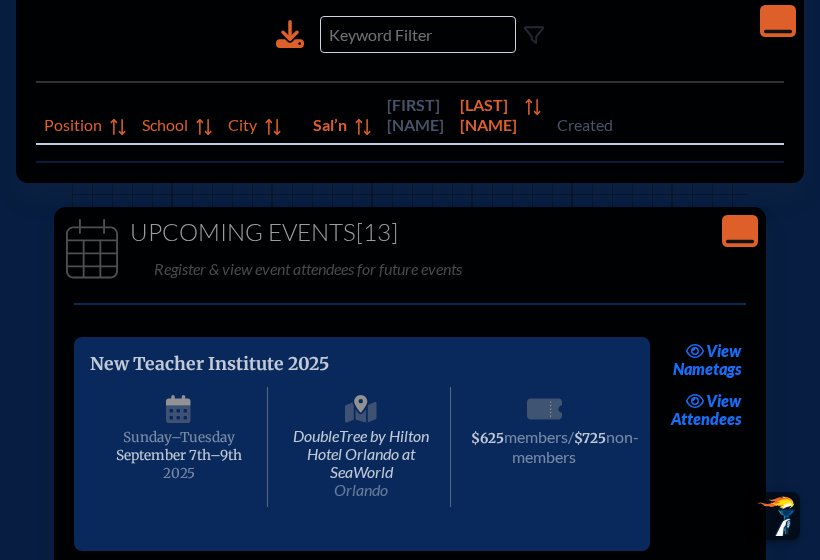 scroll, scrollTop: 0, scrollLeft: 0, axis: both 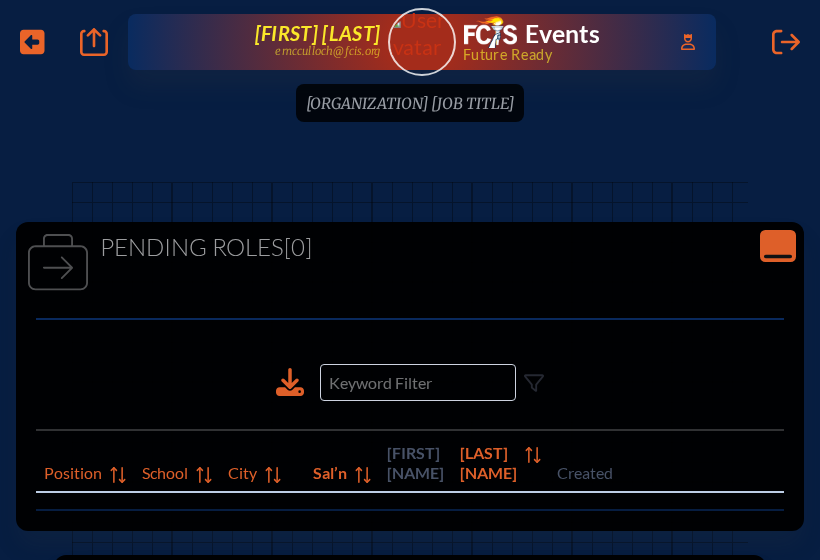 click on "[FIRST] [LAST]" at bounding box center (317, 33) 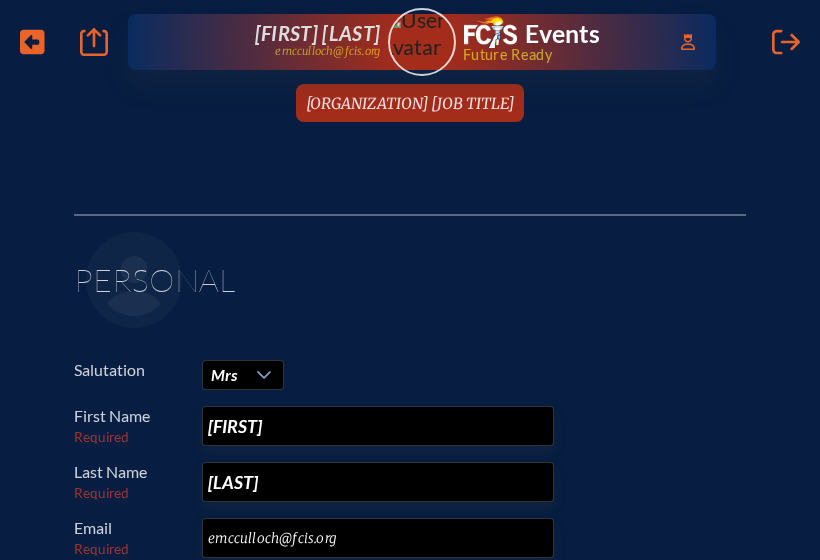 click on "[FIRST] [LAST] [EMAIL]" at bounding box center (286, 42) 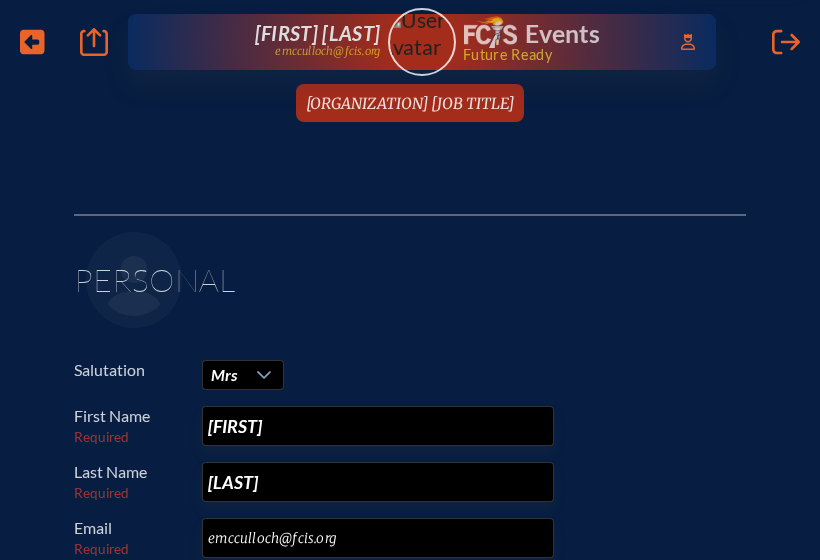 click at bounding box center (490, 32) 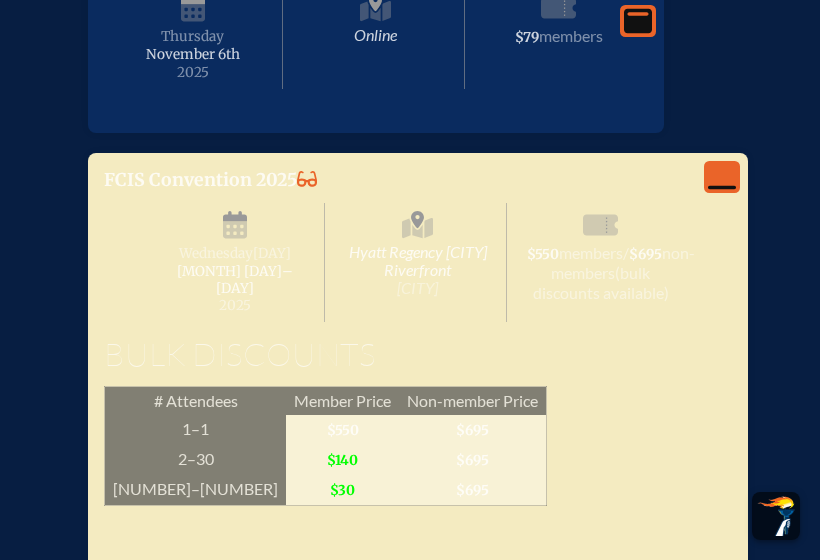 scroll, scrollTop: 7180, scrollLeft: 0, axis: vertical 